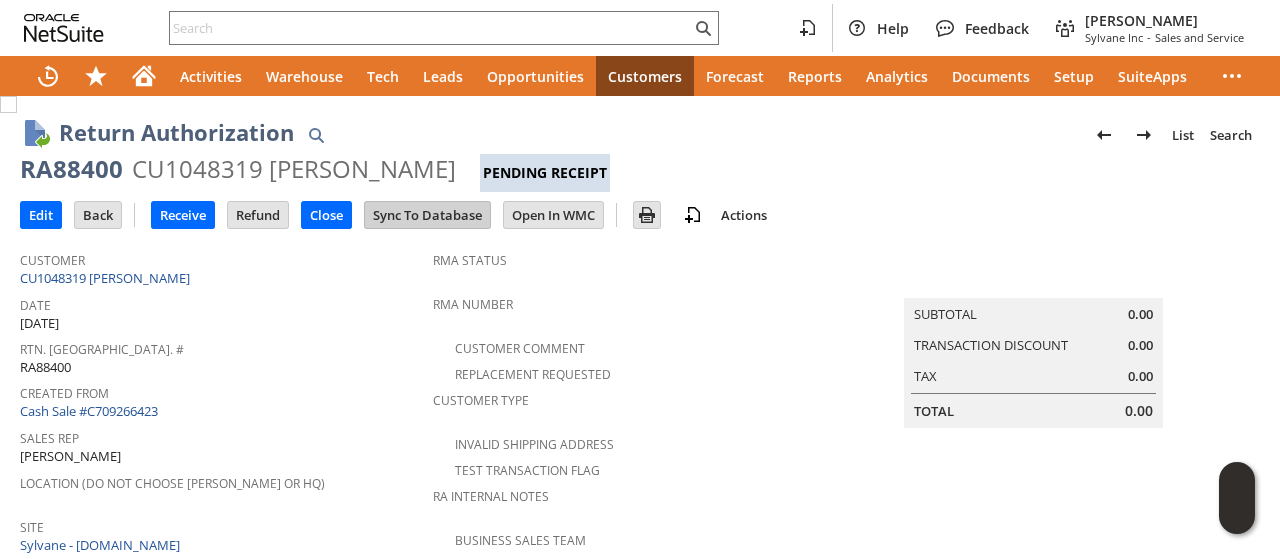 scroll, scrollTop: 0, scrollLeft: 0, axis: both 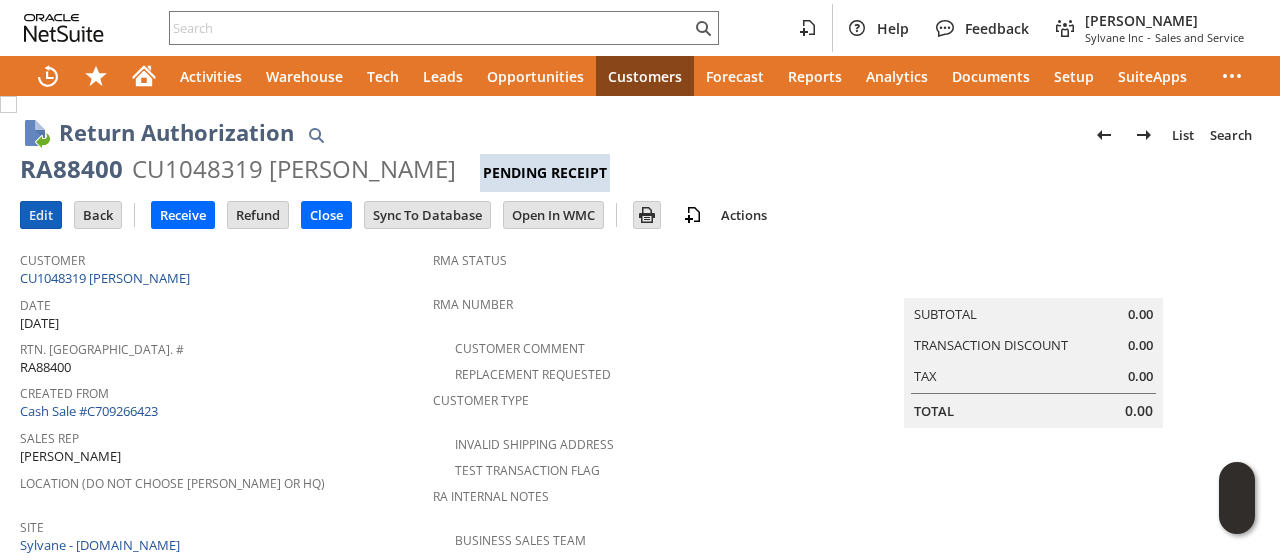 click on "Edit" at bounding box center (41, 215) 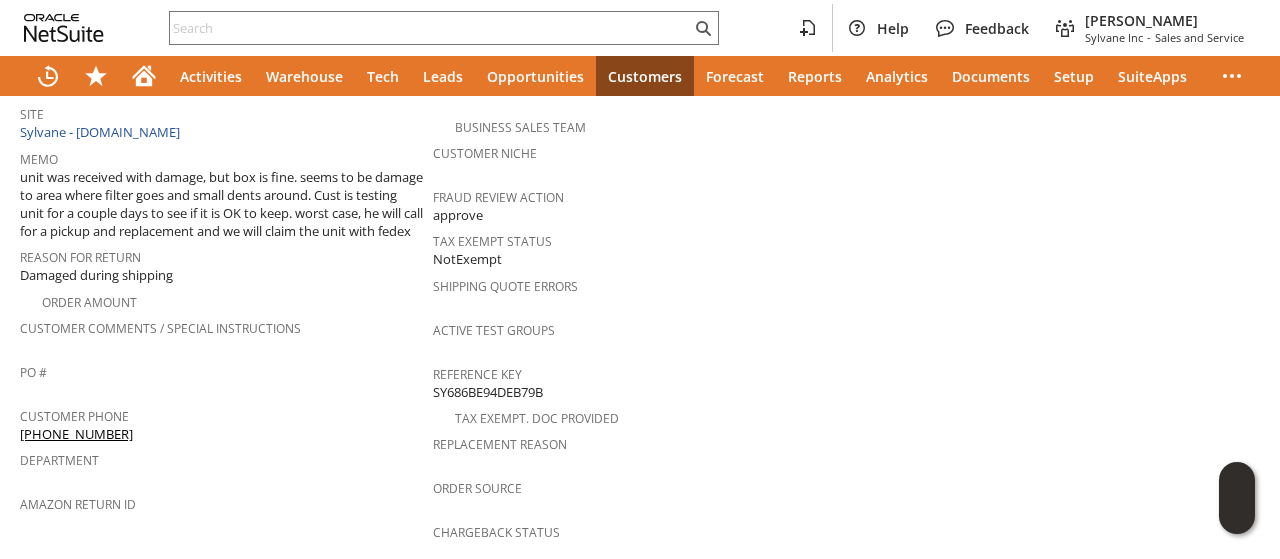 scroll, scrollTop: 500, scrollLeft: 0, axis: vertical 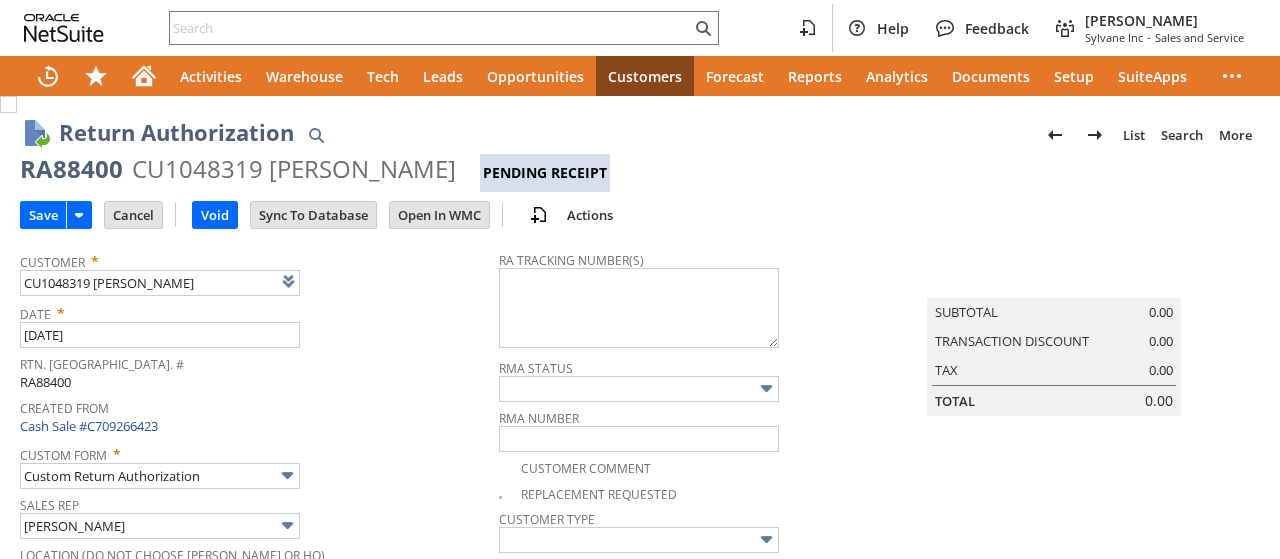 click on "unit was received with damage, but box is fine. seems to be damage to area where filter goes and small dents around. Cust is testing unit for a couple days to see if it is OK to keep. worst case, he will call for a pickup and replacement and we will claim the unit with fedex" at bounding box center [160, 676] 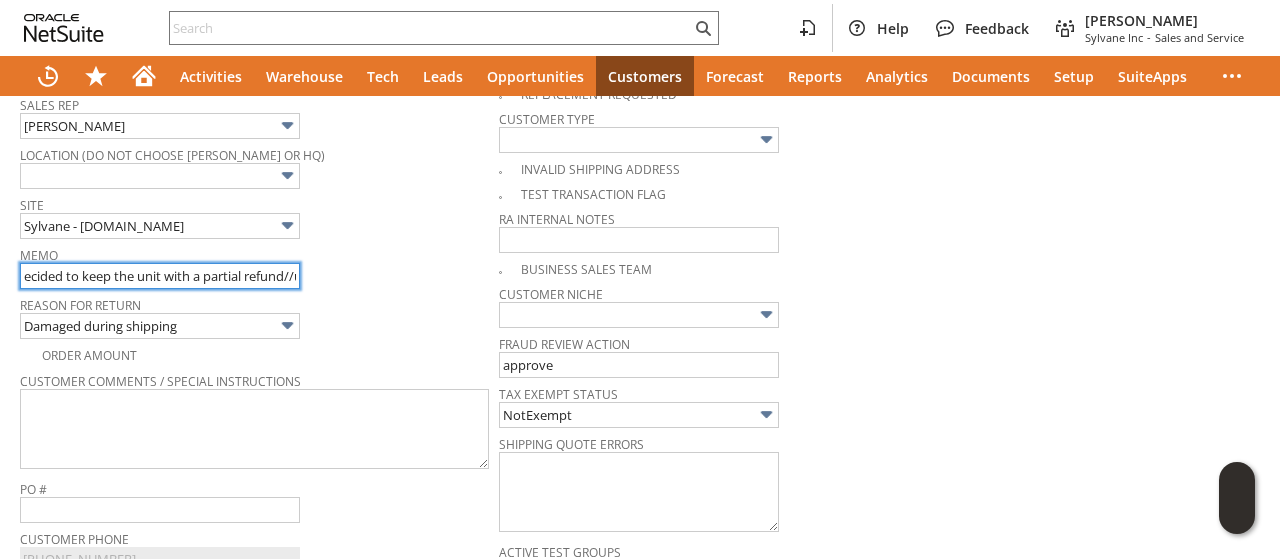 scroll, scrollTop: 0, scrollLeft: 96, axis: horizontal 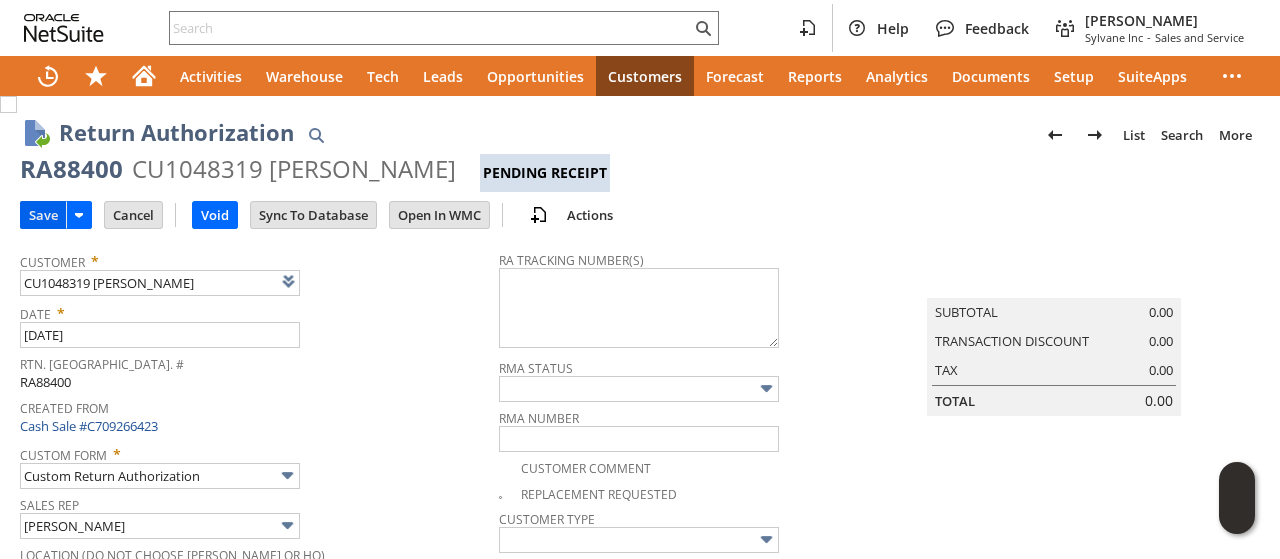 type on "customer has decided to keep the unit with a partial refund//unit was received with damage, but box is fine. seems to be damage to area where filter goes and small dents around. Cust is testing unit for a couple days to see if it is OK to keep. worst case, he will call for a pickup and replacement and we will claim the unit with fedex" 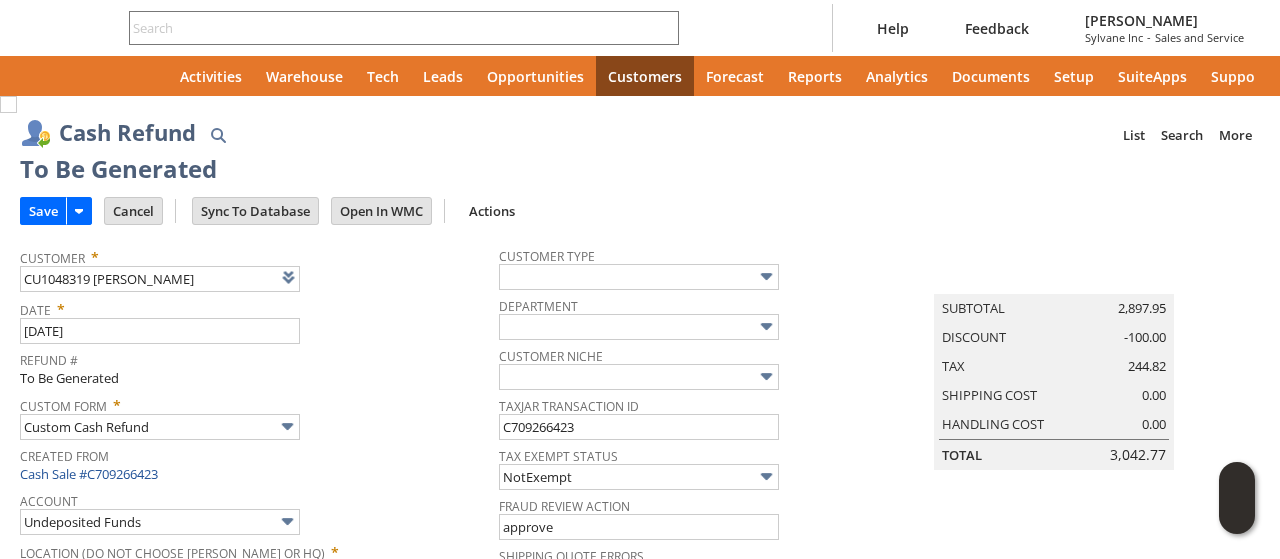 type on "Regions - Merchant 0414" 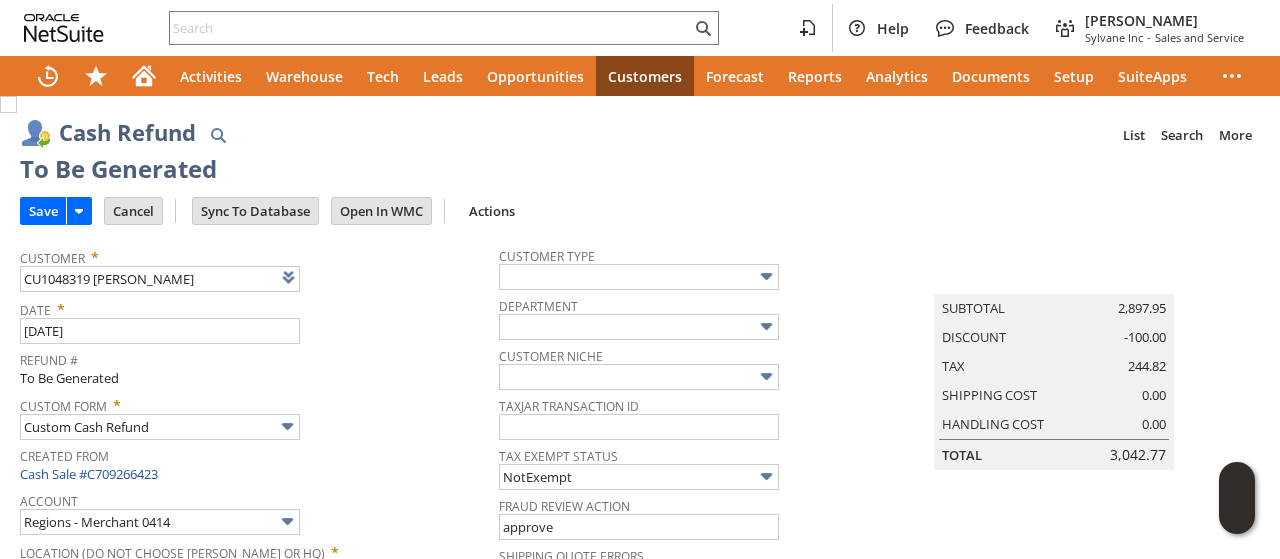 scroll, scrollTop: 0, scrollLeft: 0, axis: both 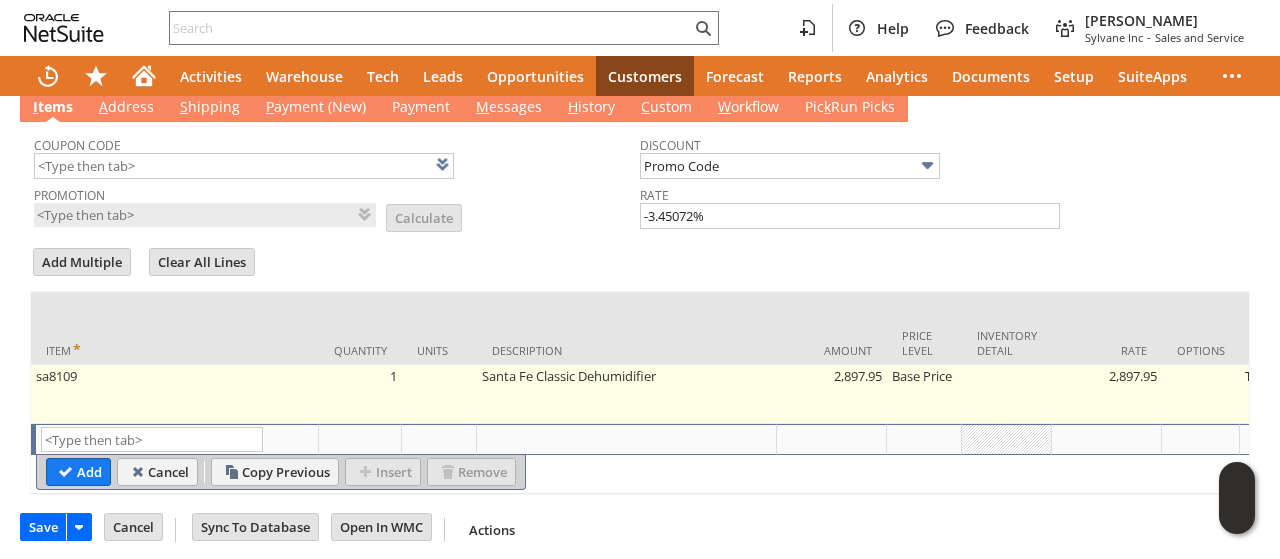 click on "Santa Fe Classic Dehumidifier" at bounding box center [627, 394] 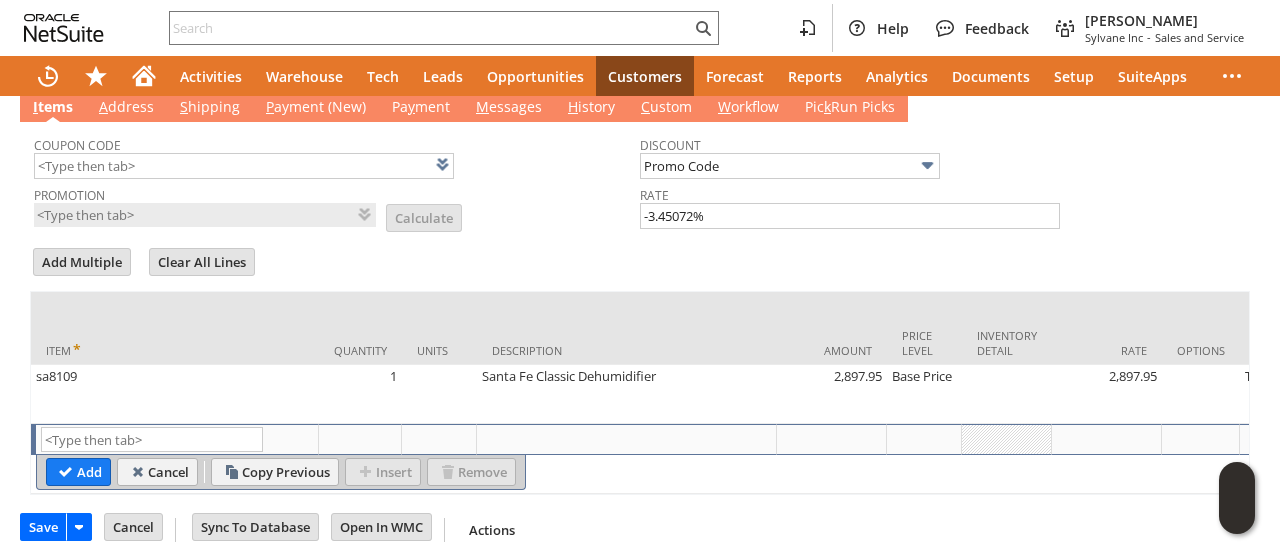 type on "Santa Fe Classic Dehumidifier" 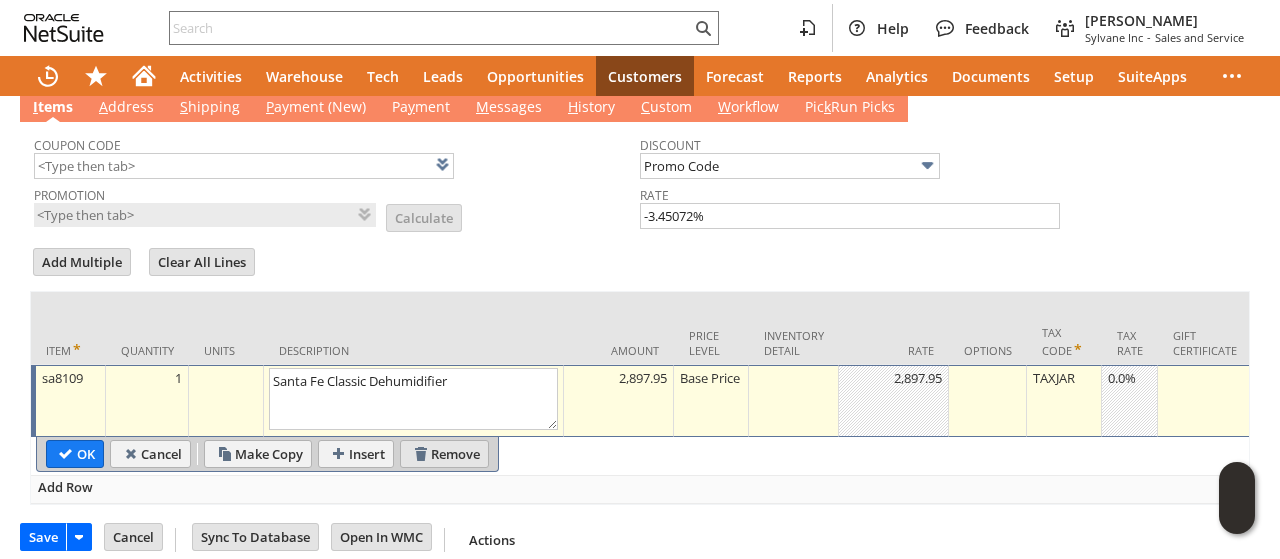 click on "Remove" at bounding box center [444, 454] 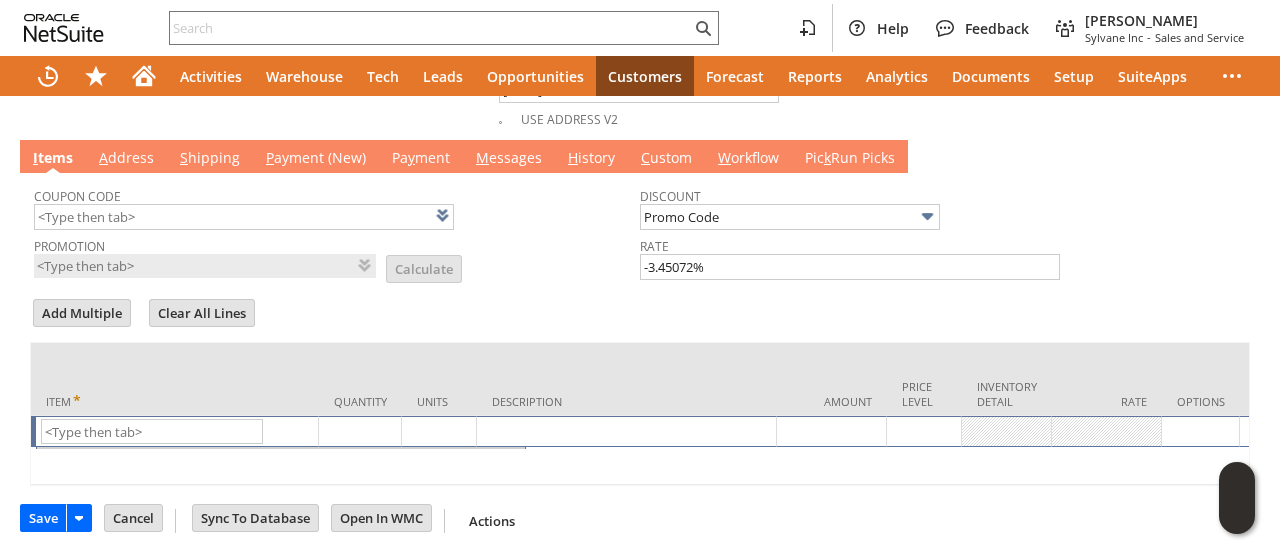 scroll, scrollTop: 1053, scrollLeft: 0, axis: vertical 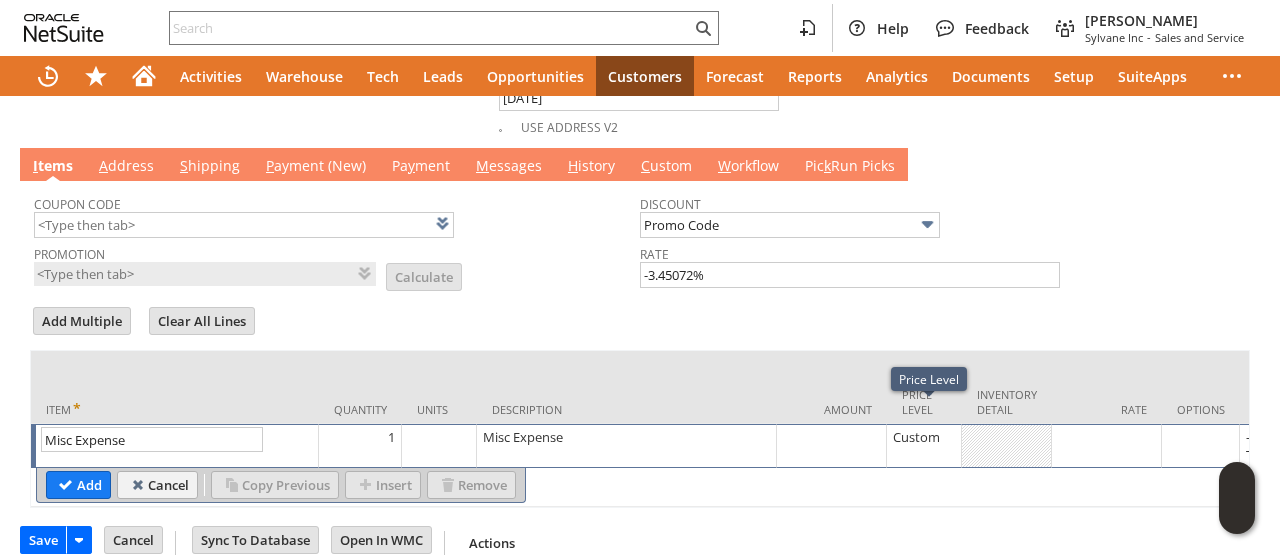 type on "Misc Expense" 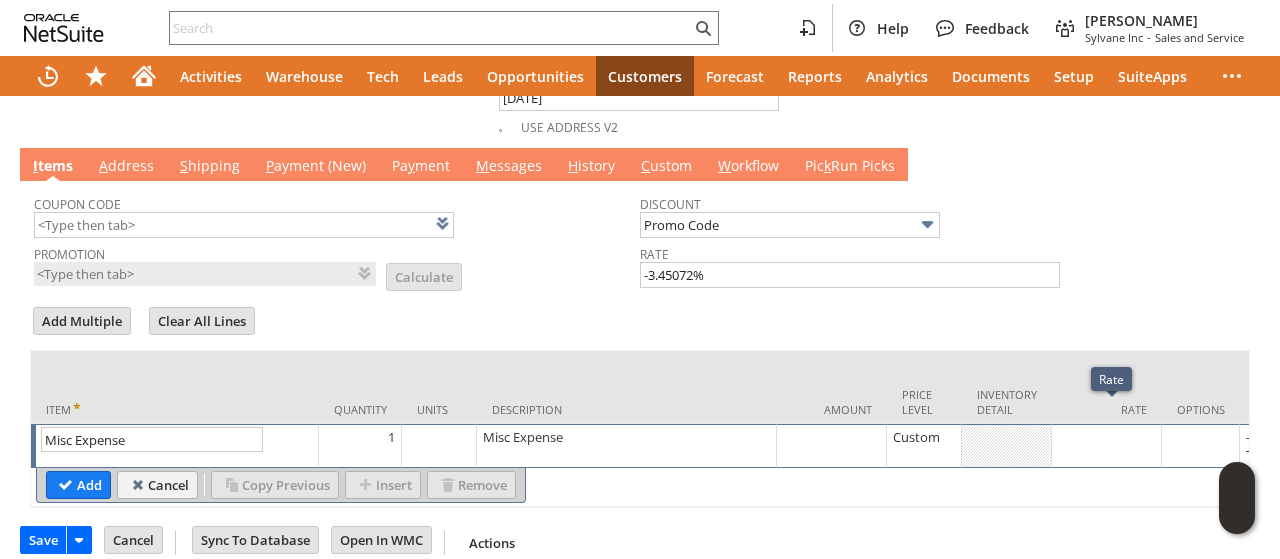 click at bounding box center [1106, 437] 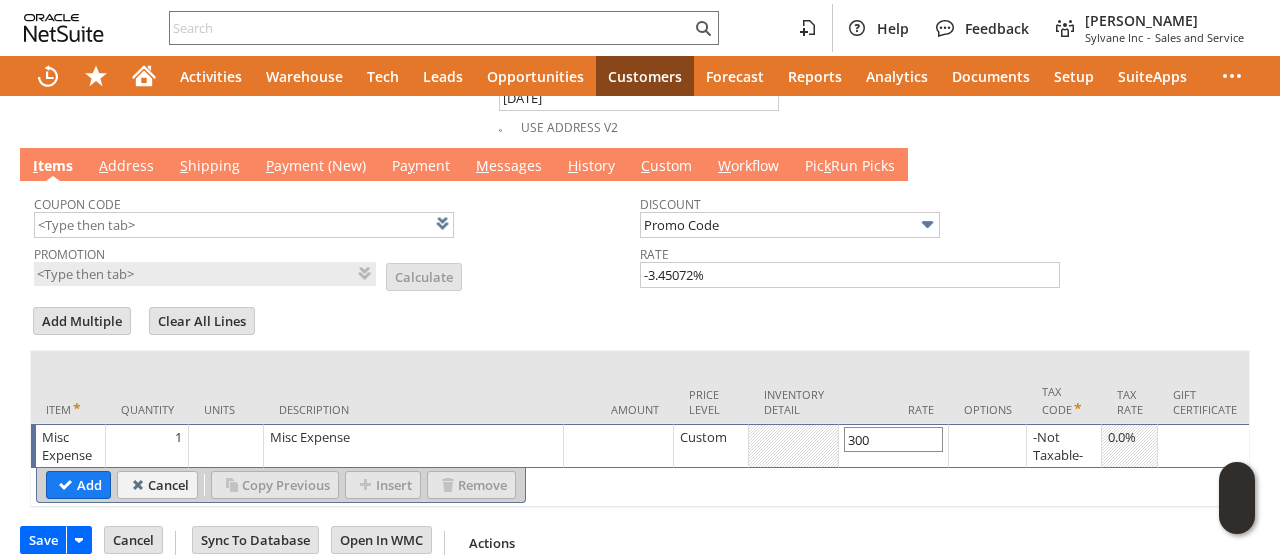click on "300" at bounding box center [893, 439] 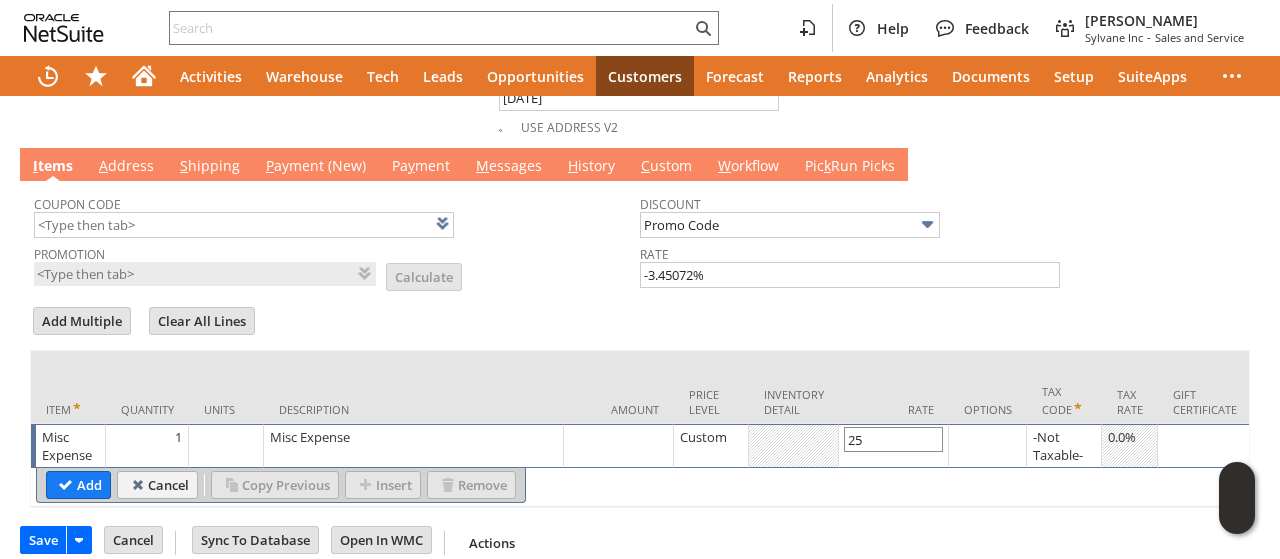 type on "250" 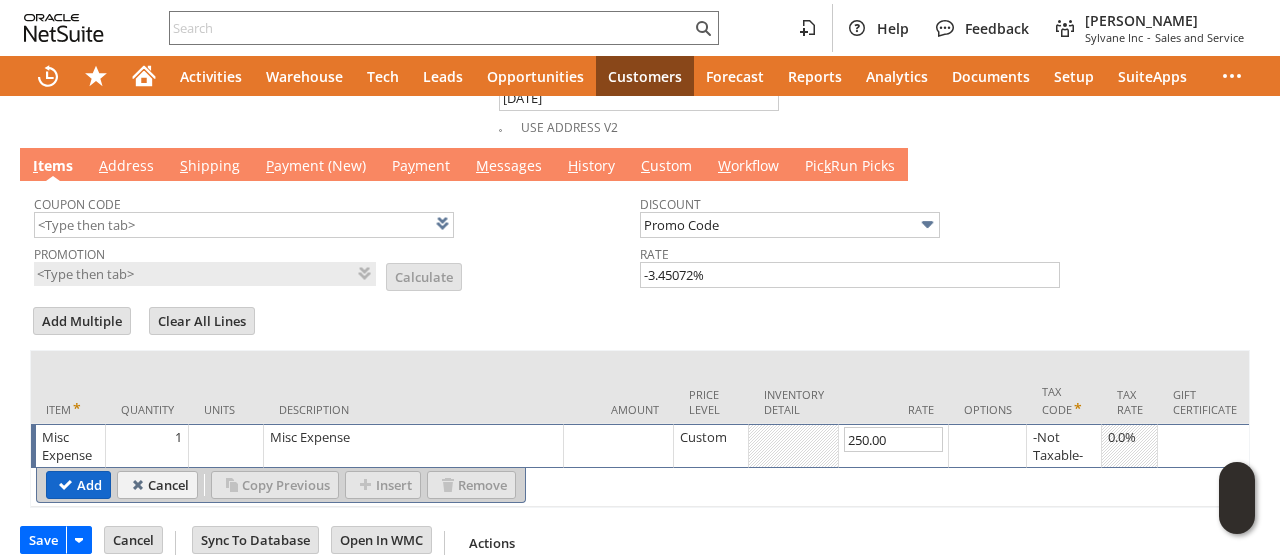click on "Add" at bounding box center (78, 485) 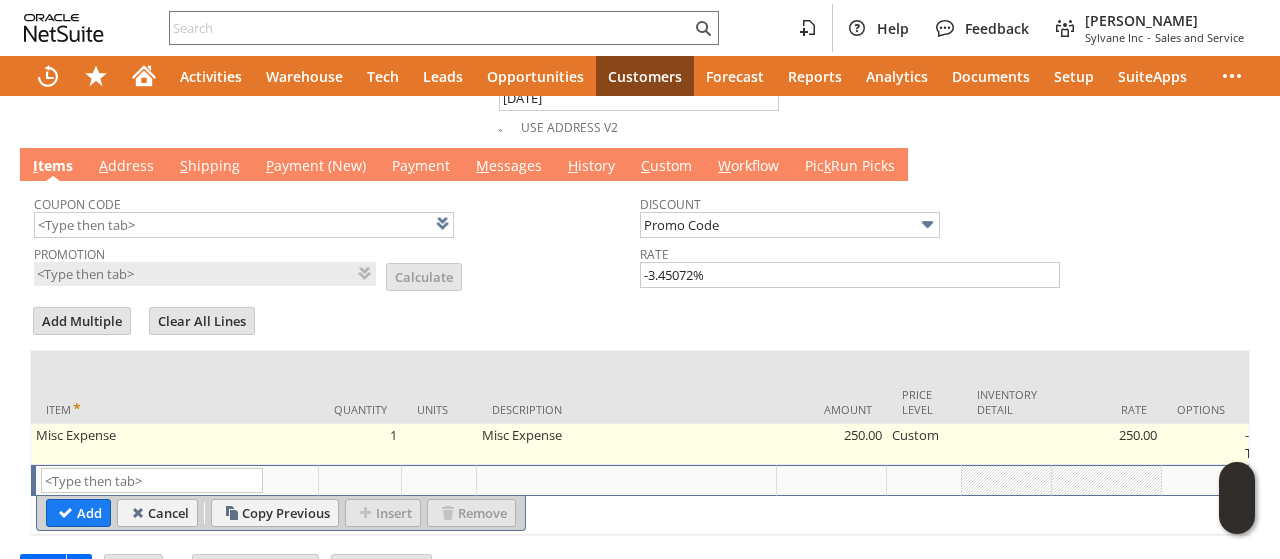 click on "Misc Expense" at bounding box center (627, 444) 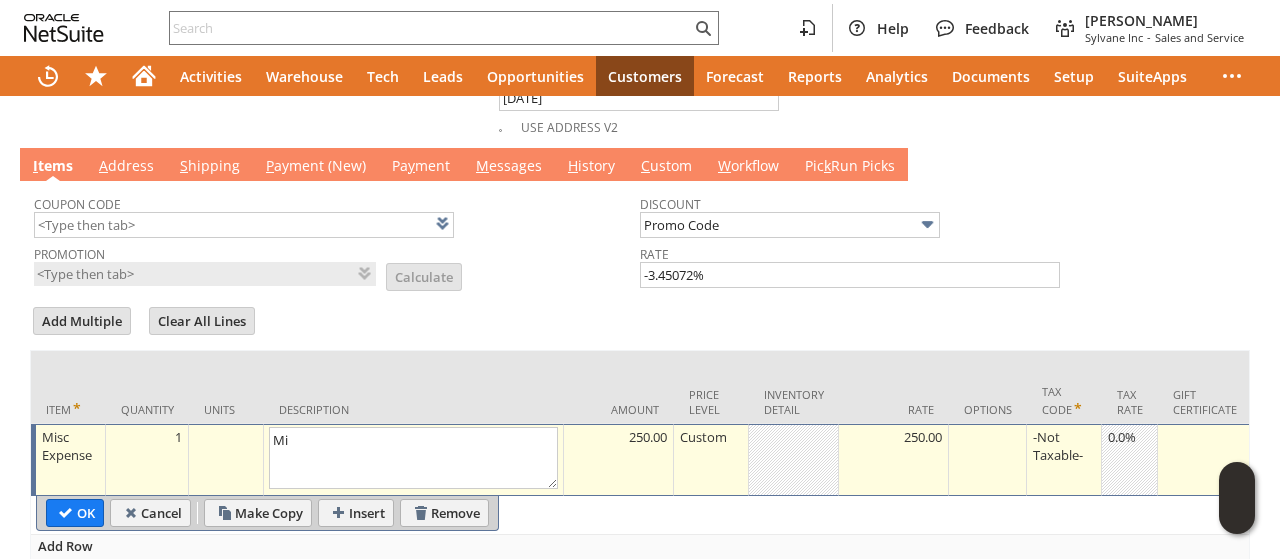 type on "M" 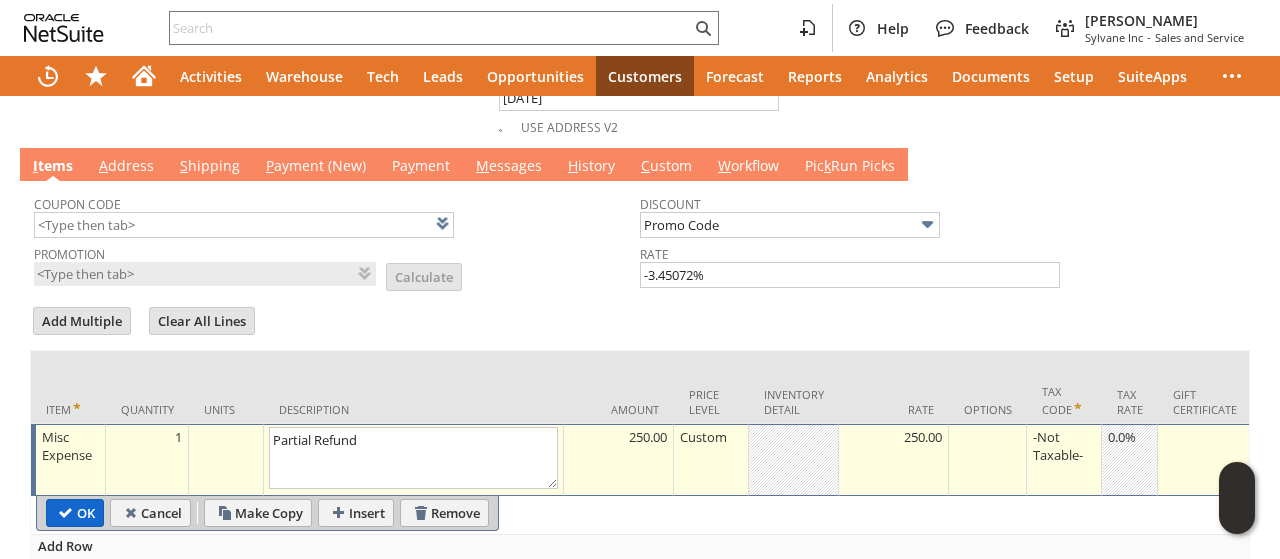 type on "Partial Refund" 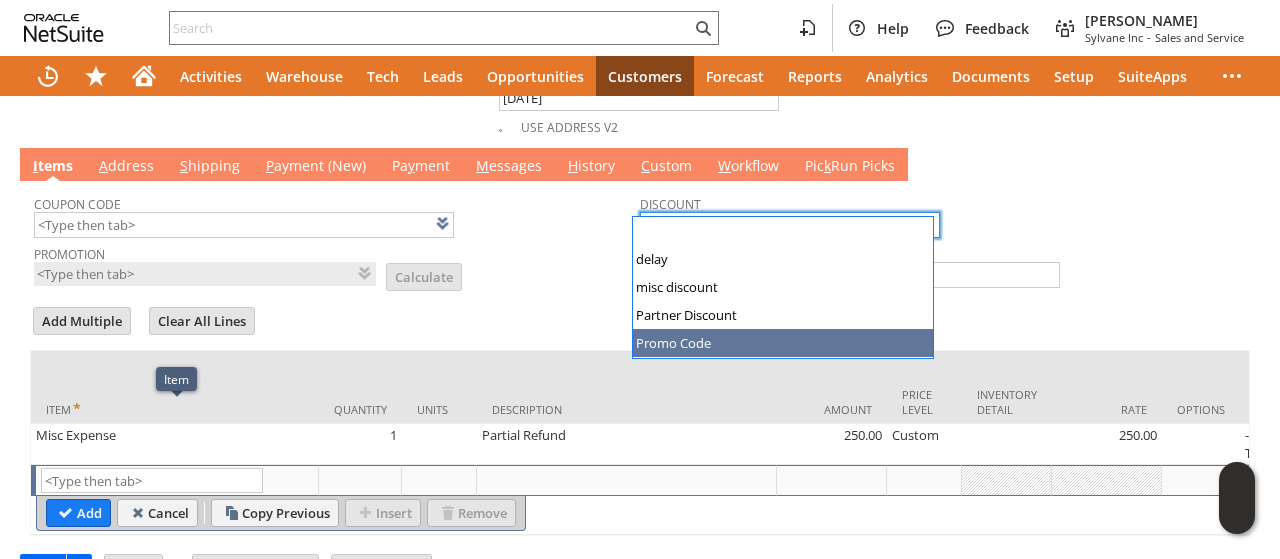 click on "Promo Code" at bounding box center (790, 225) 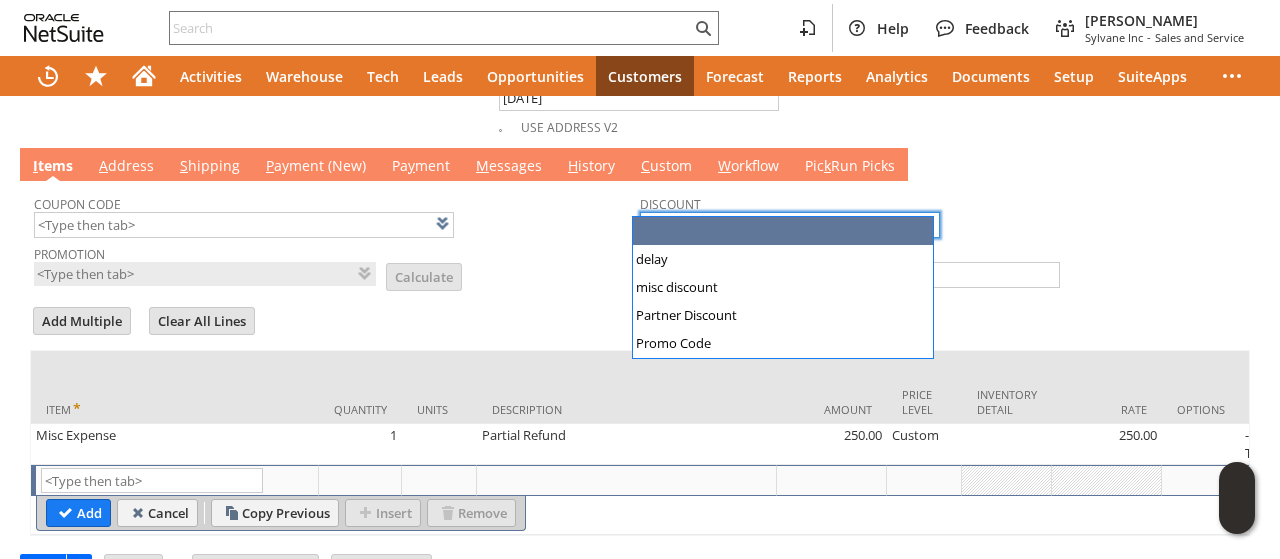 type 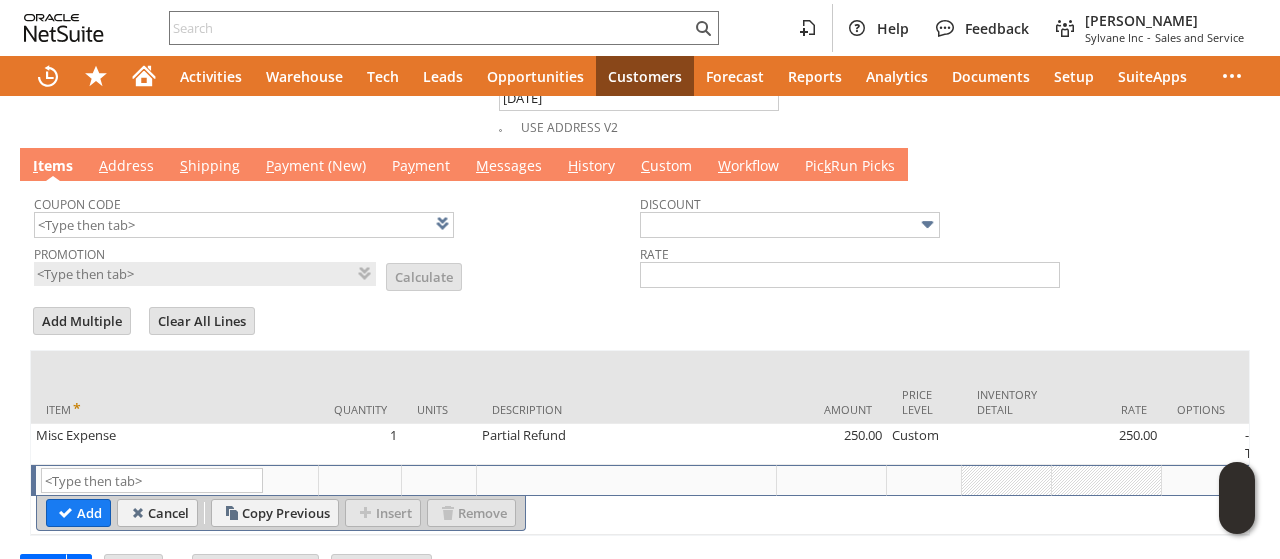 click on "Promotion
List
Calculate" at bounding box center (337, 264) 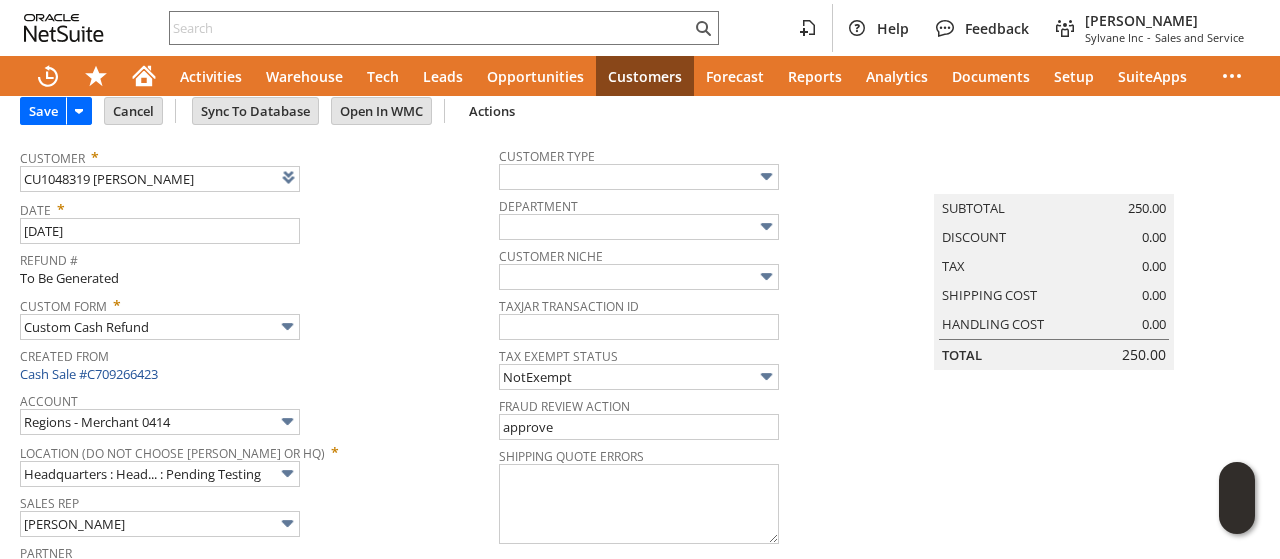 scroll, scrollTop: 0, scrollLeft: 0, axis: both 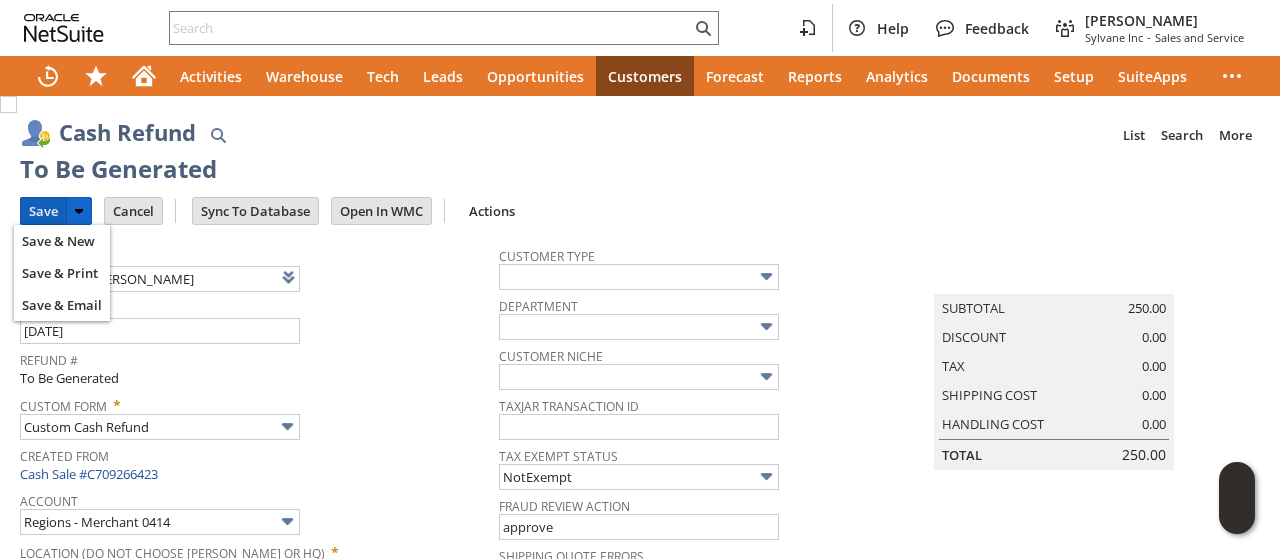 click on "Save" at bounding box center [43, 211] 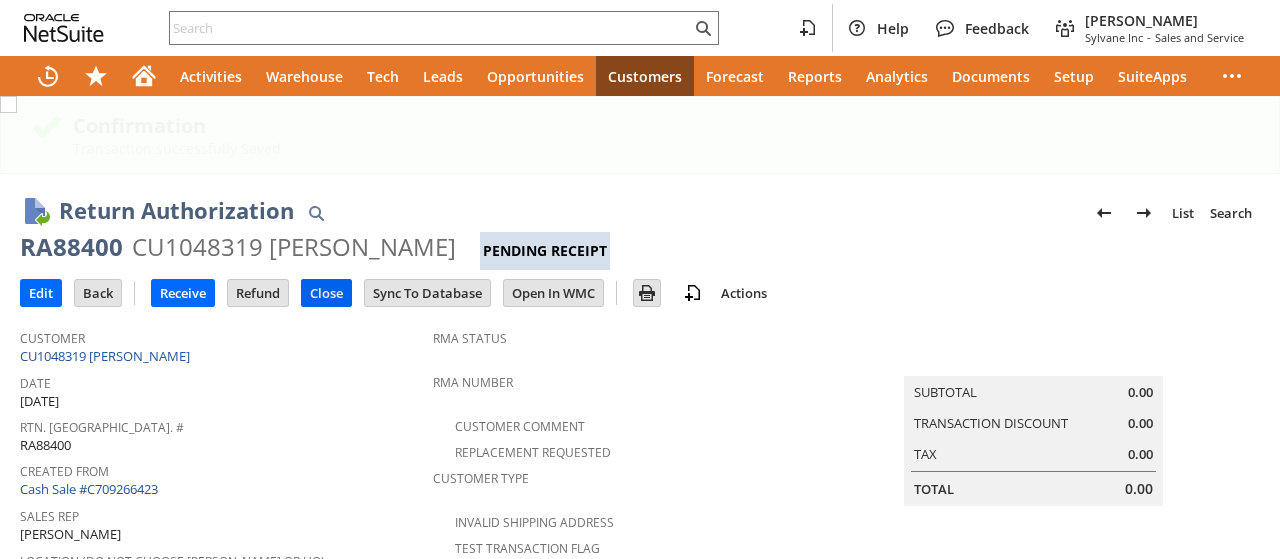 scroll, scrollTop: 0, scrollLeft: 0, axis: both 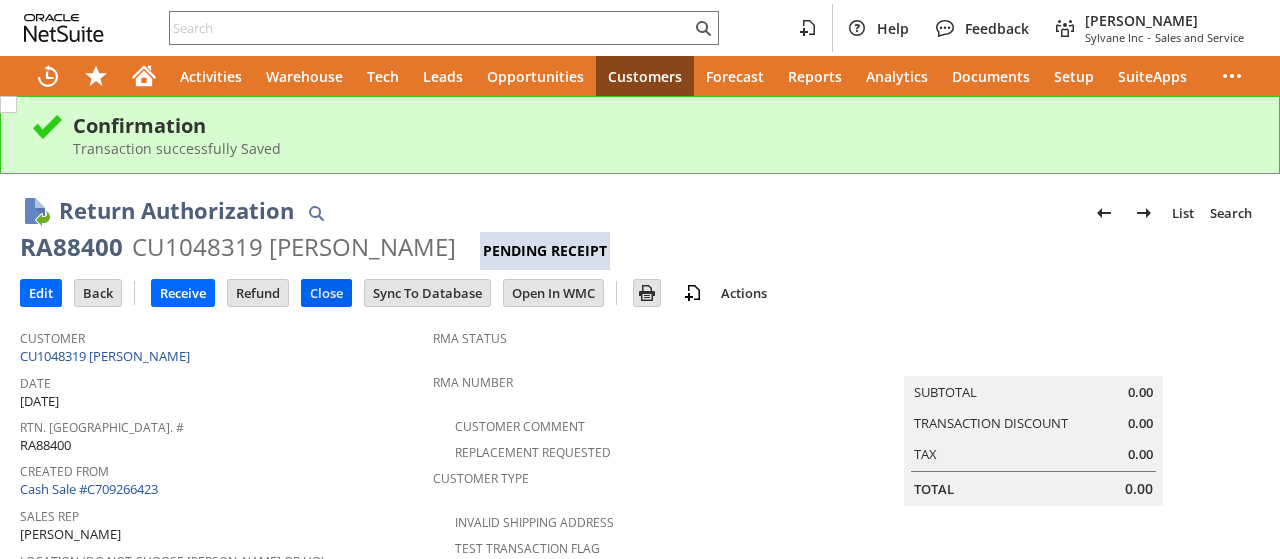 click on "Close" at bounding box center (326, 293) 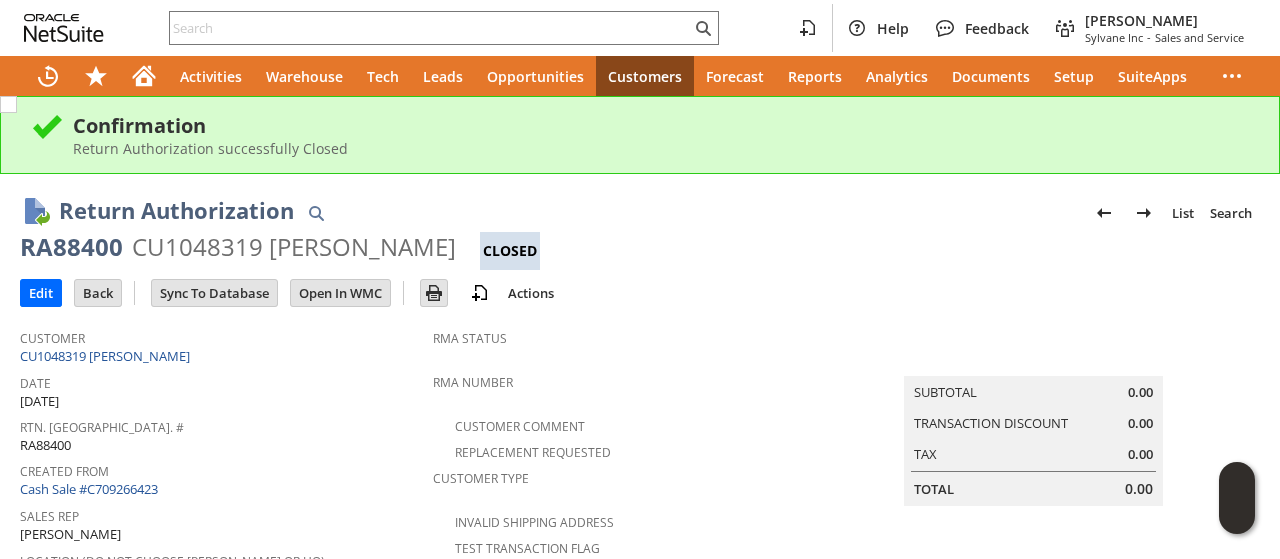 scroll, scrollTop: 0, scrollLeft: 0, axis: both 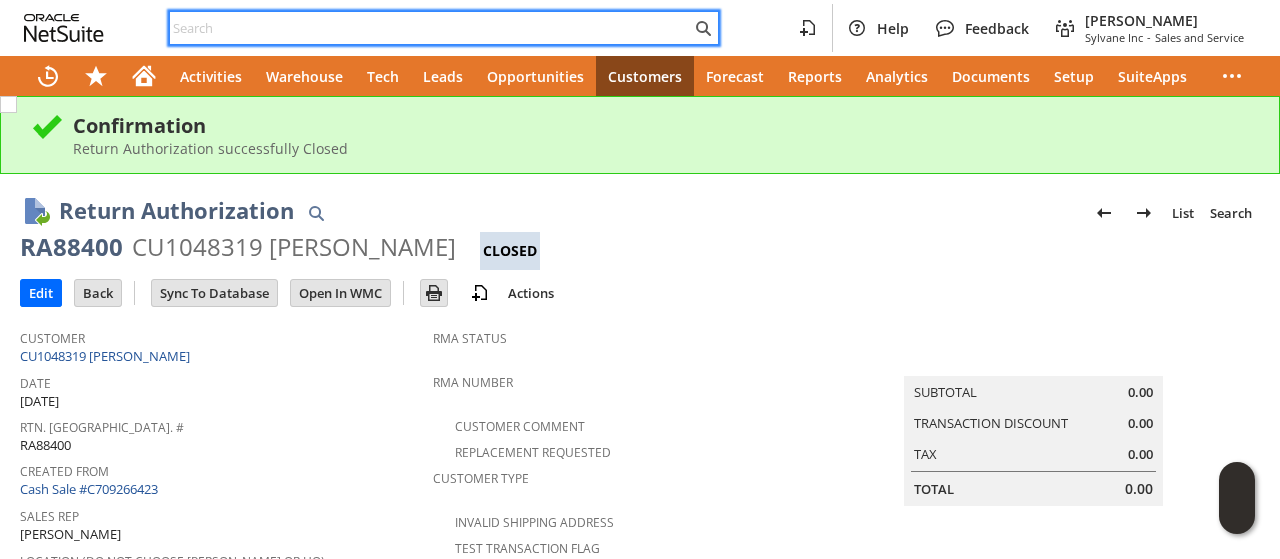 paste on "9106396994" 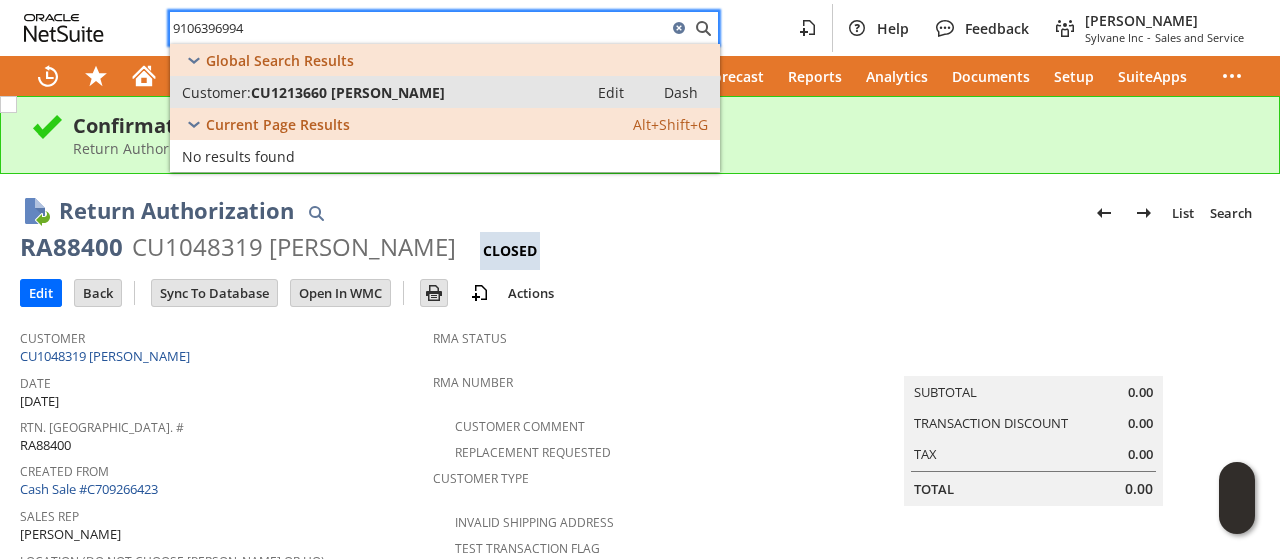 type on "9106396994" 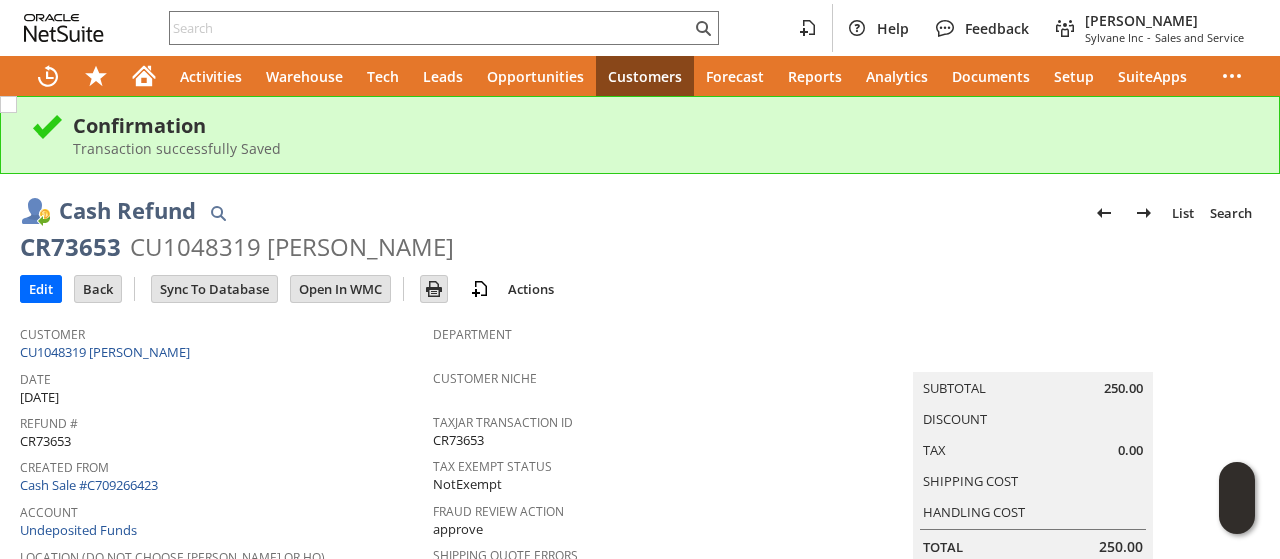 scroll, scrollTop: 0, scrollLeft: 0, axis: both 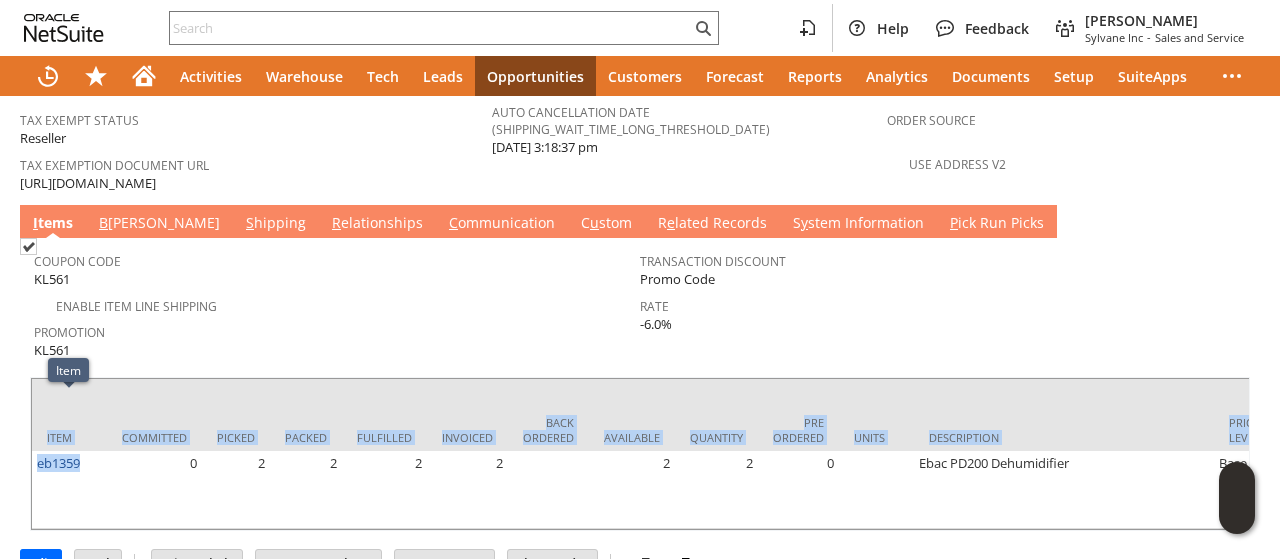 drag, startPoint x: 95, startPoint y: 407, endPoint x: 24, endPoint y: 414, distance: 71.34424 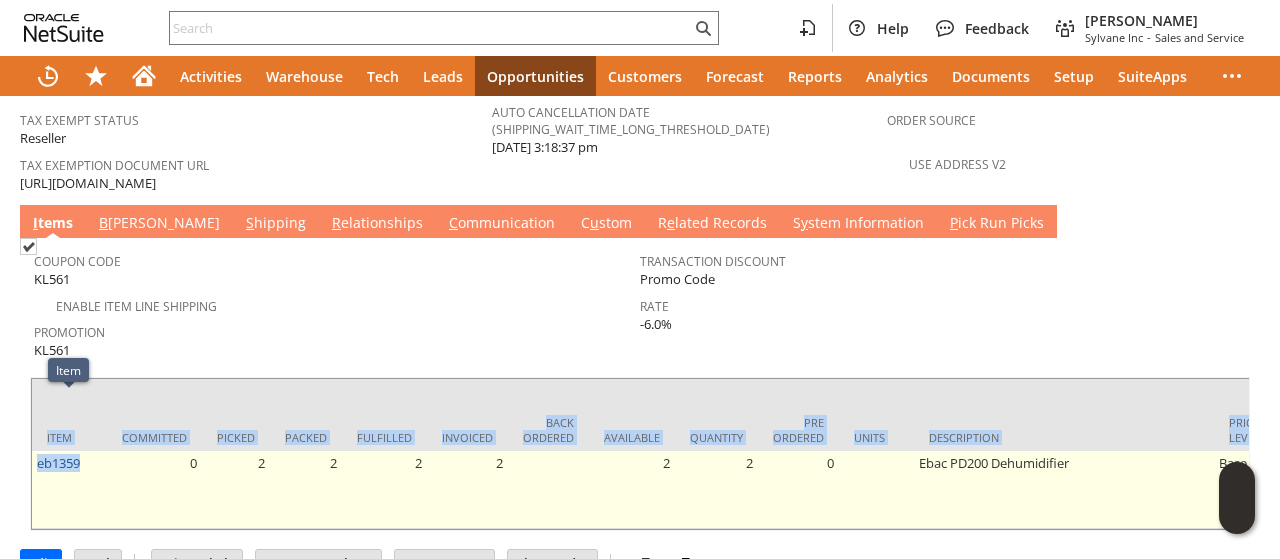 click on "eb1359" at bounding box center (69, 490) 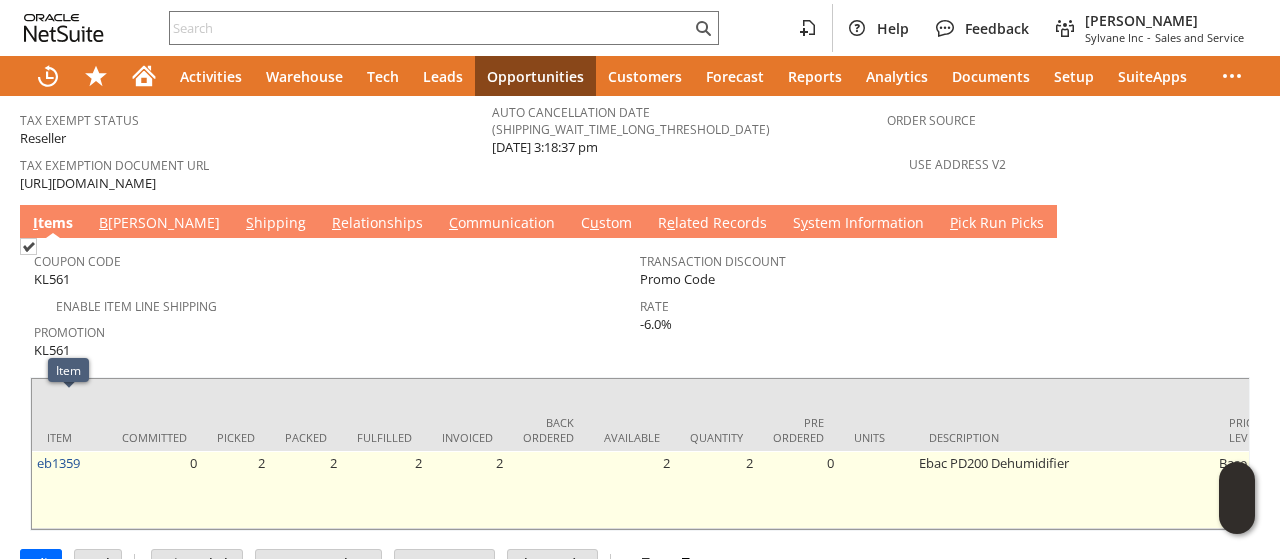 click on "eb1359" at bounding box center (69, 490) 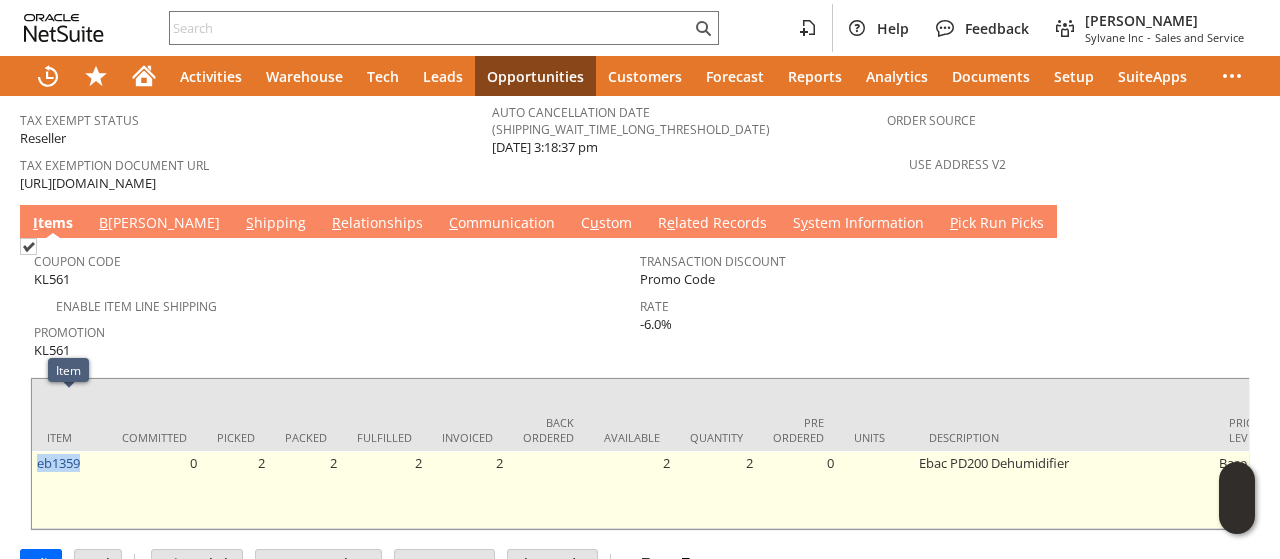 drag, startPoint x: 88, startPoint y: 400, endPoint x: 37, endPoint y: 415, distance: 53.160137 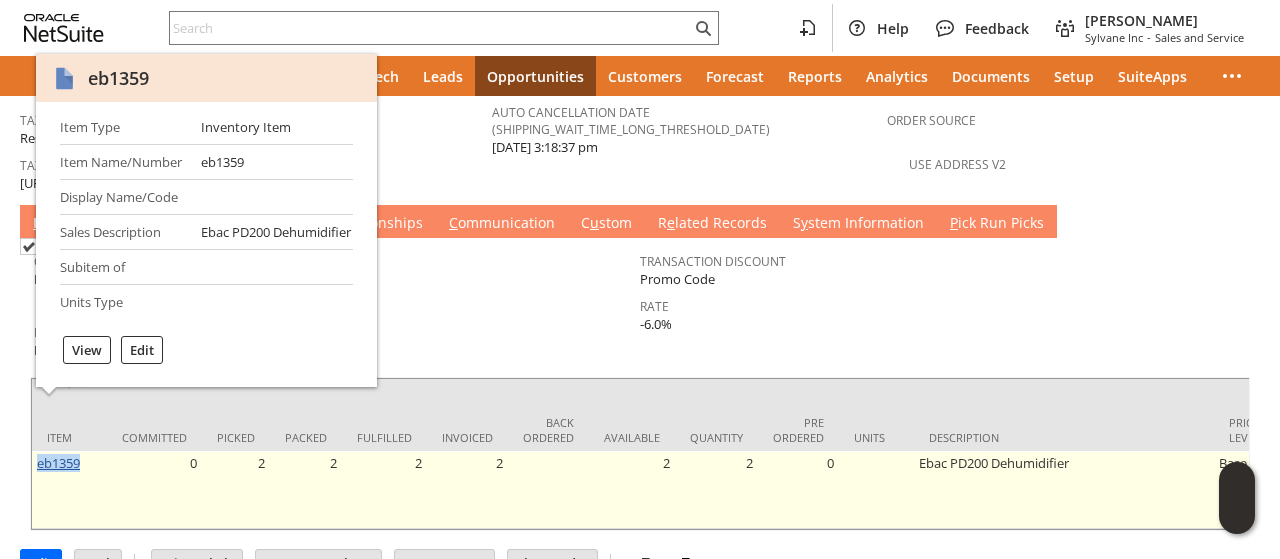 copy on "eb1359" 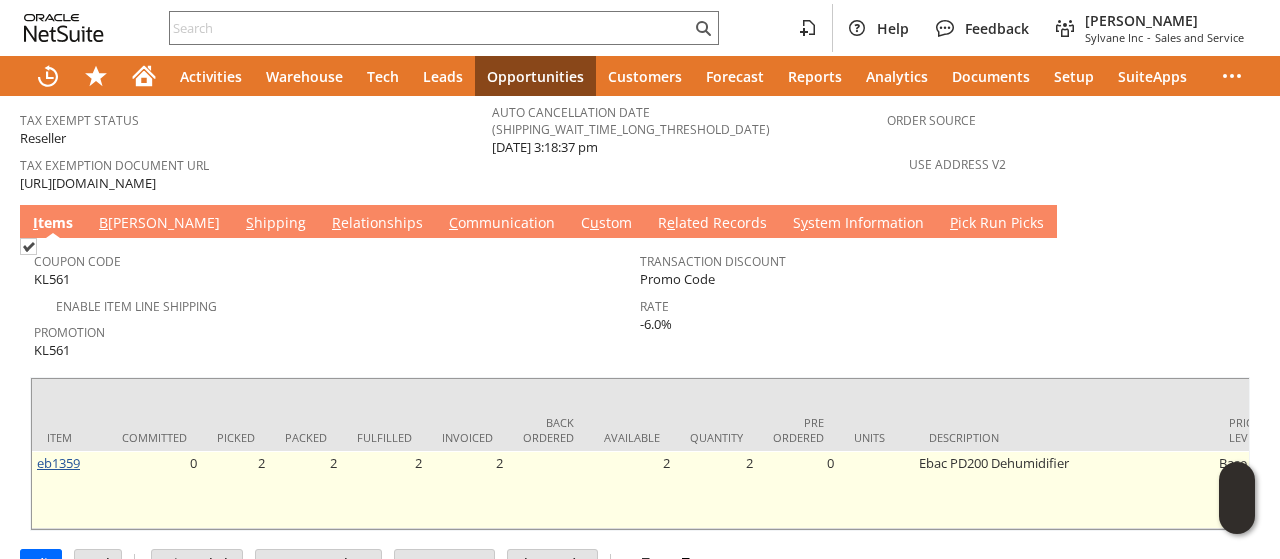 drag, startPoint x: 508, startPoint y: 32, endPoint x: 46, endPoint y: 399, distance: 590.02795 